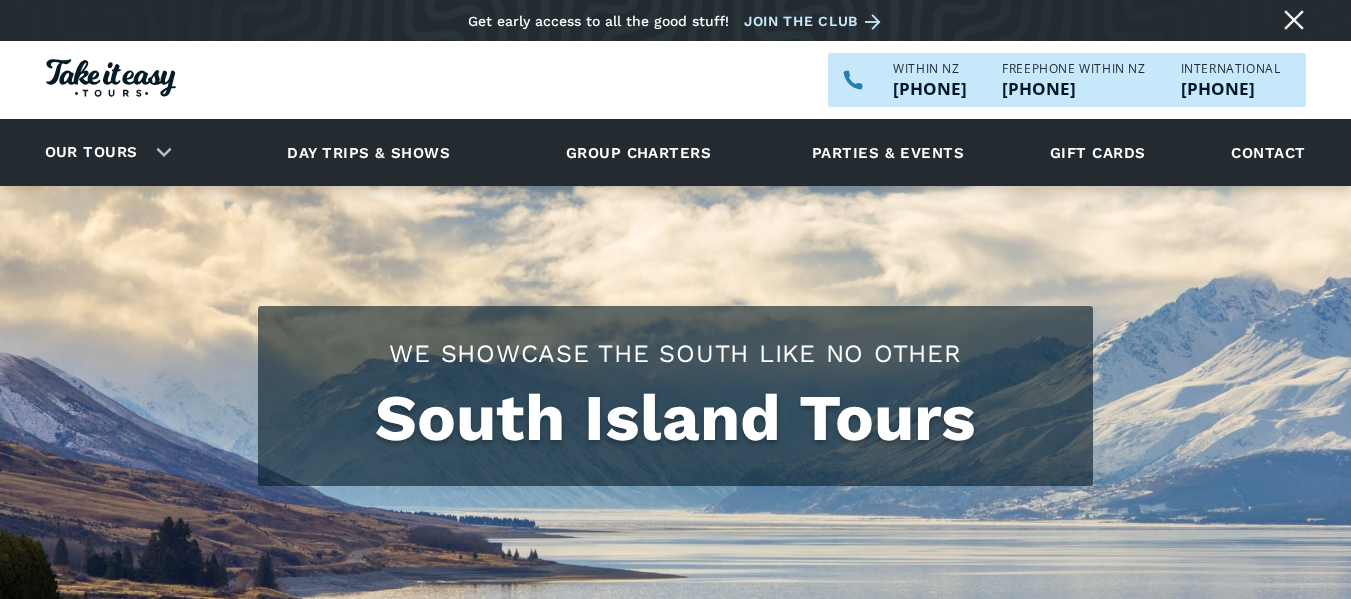 scroll, scrollTop: 0, scrollLeft: 0, axis: both 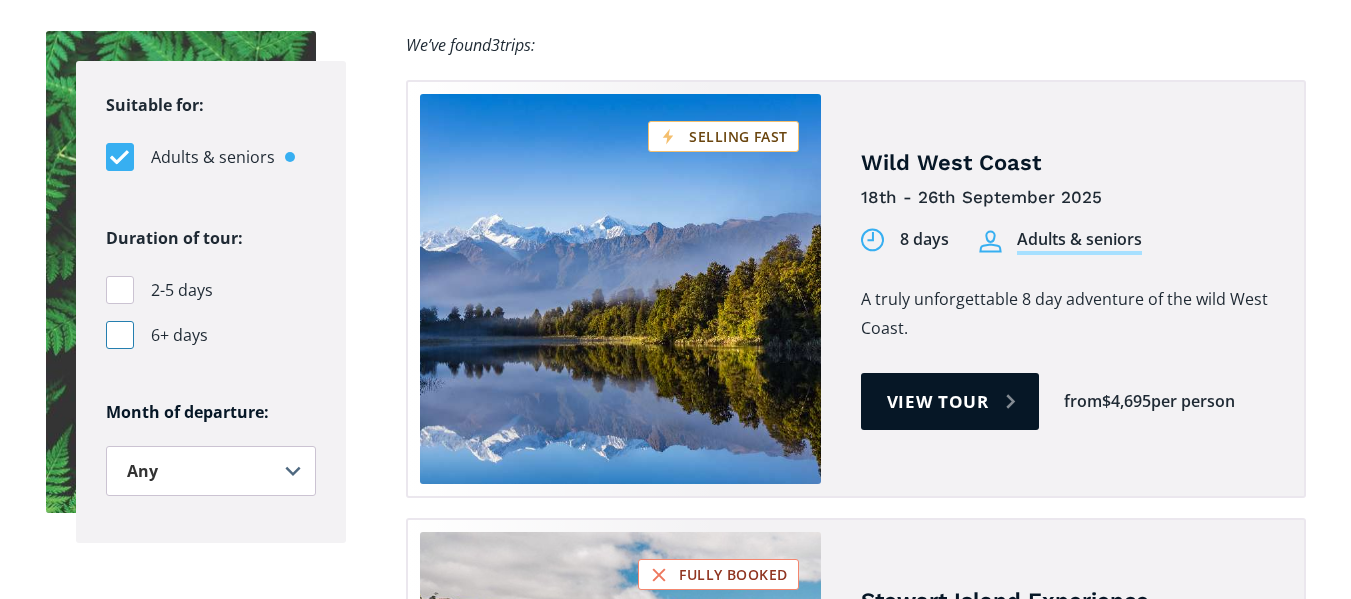 click at bounding box center (120, 335) 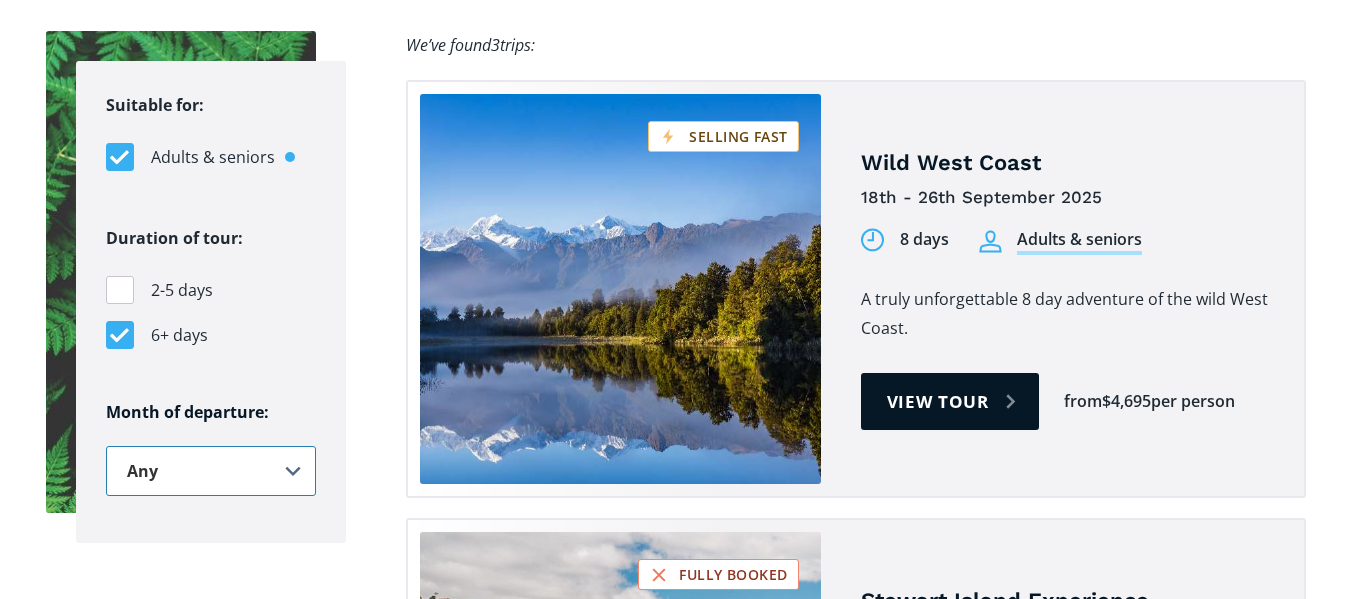 click on "Any [MONTH] [MONTH] [MONTH] [MONTH] [MONTH] [MONTH] [MONTH] [MONTH] [MONTH] [MONTH] [MONTH] [MONTH]" at bounding box center (211, 471) 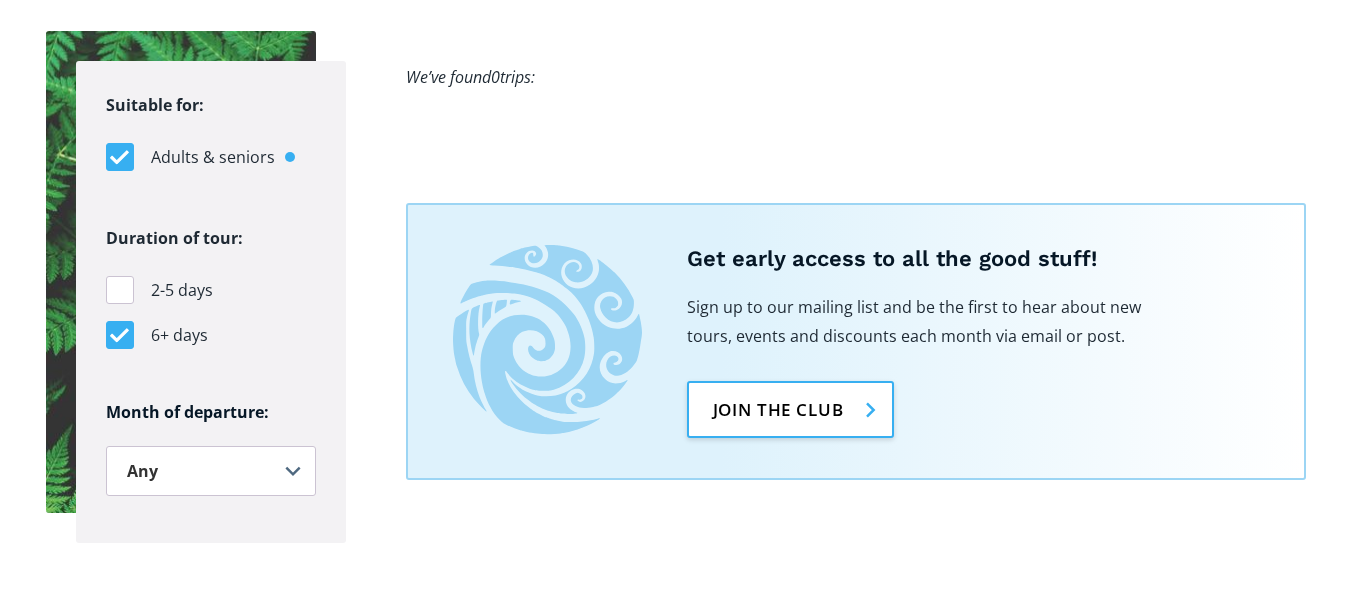 click on "Join the club" at bounding box center [790, 409] 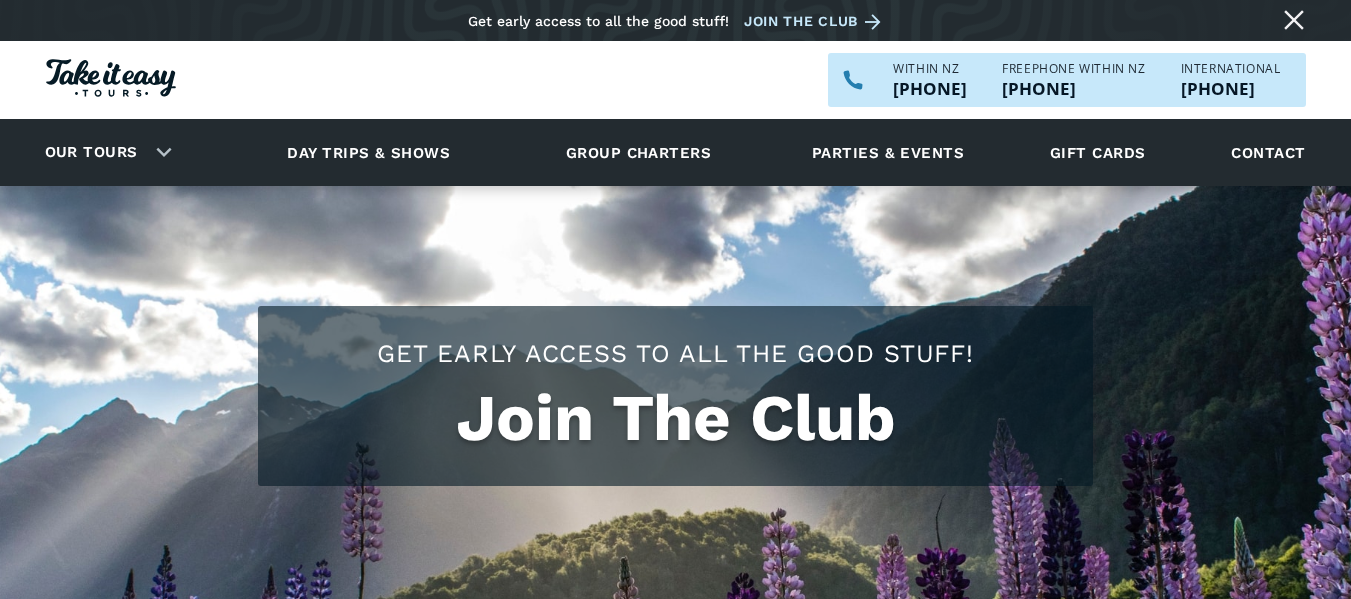 scroll, scrollTop: 0, scrollLeft: 0, axis: both 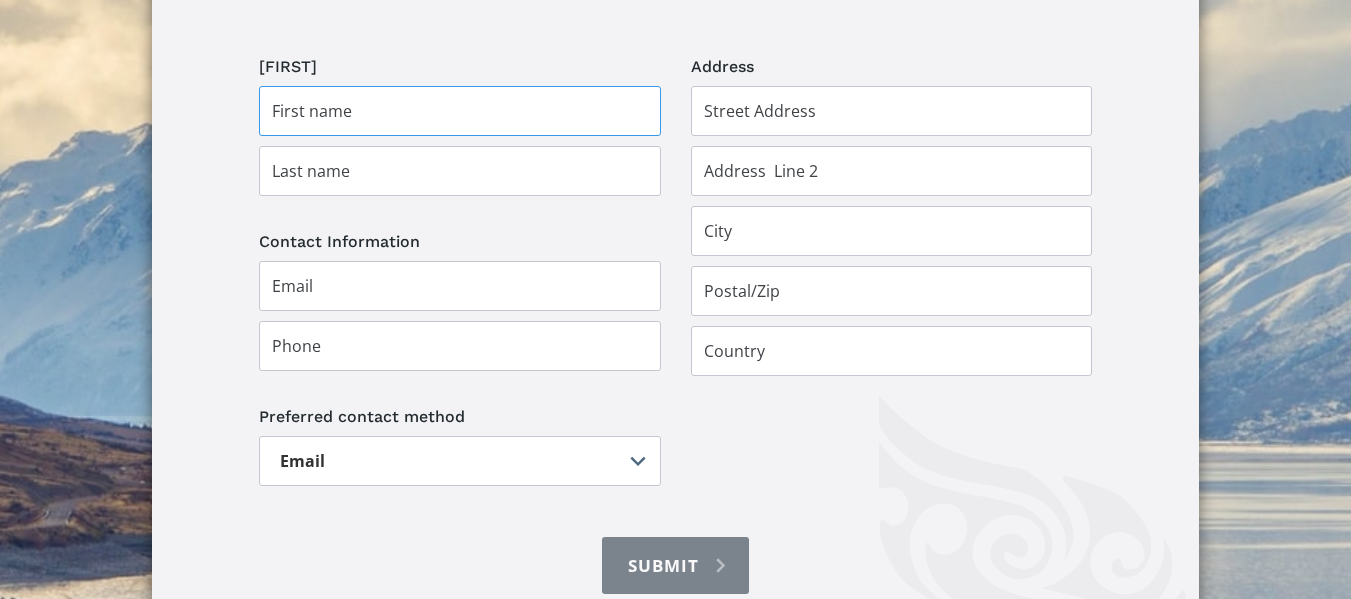click at bounding box center [460, 111] 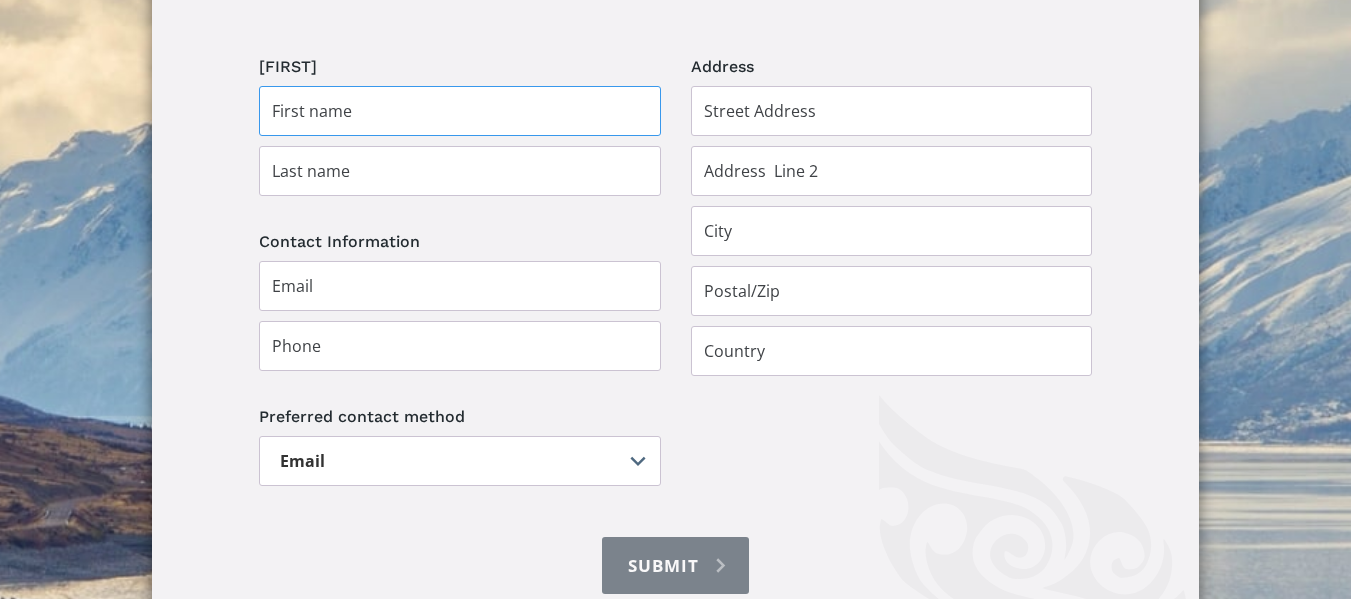 type on "JULIE" 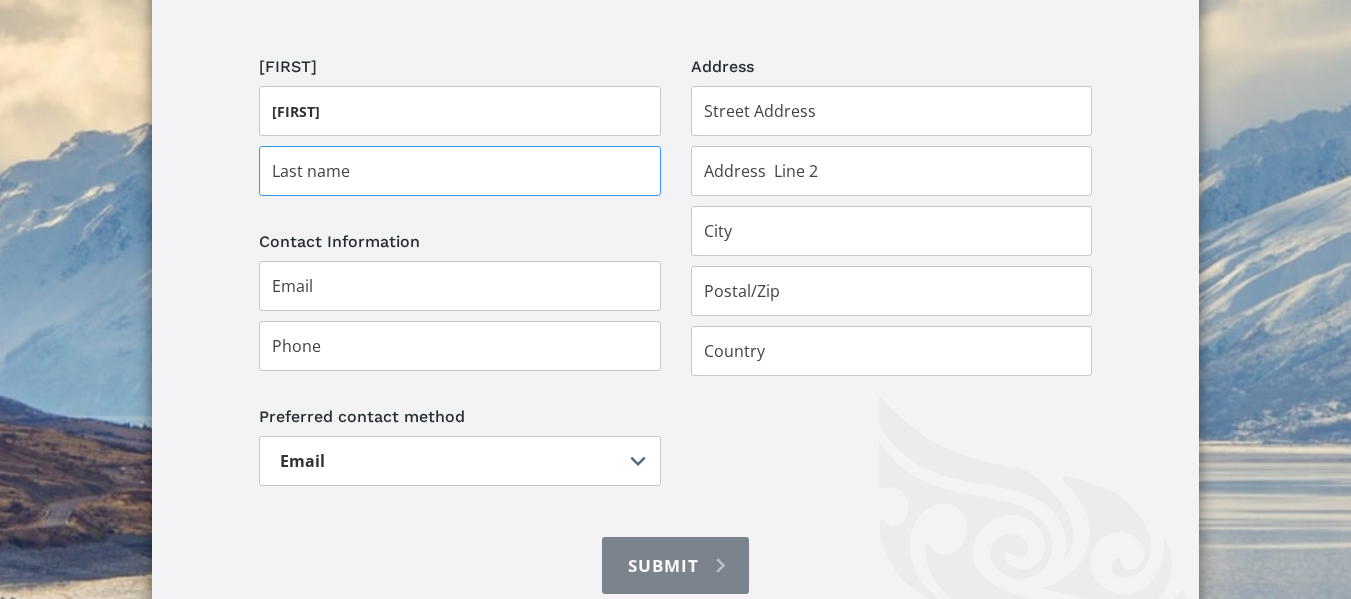 type on "WEBB" 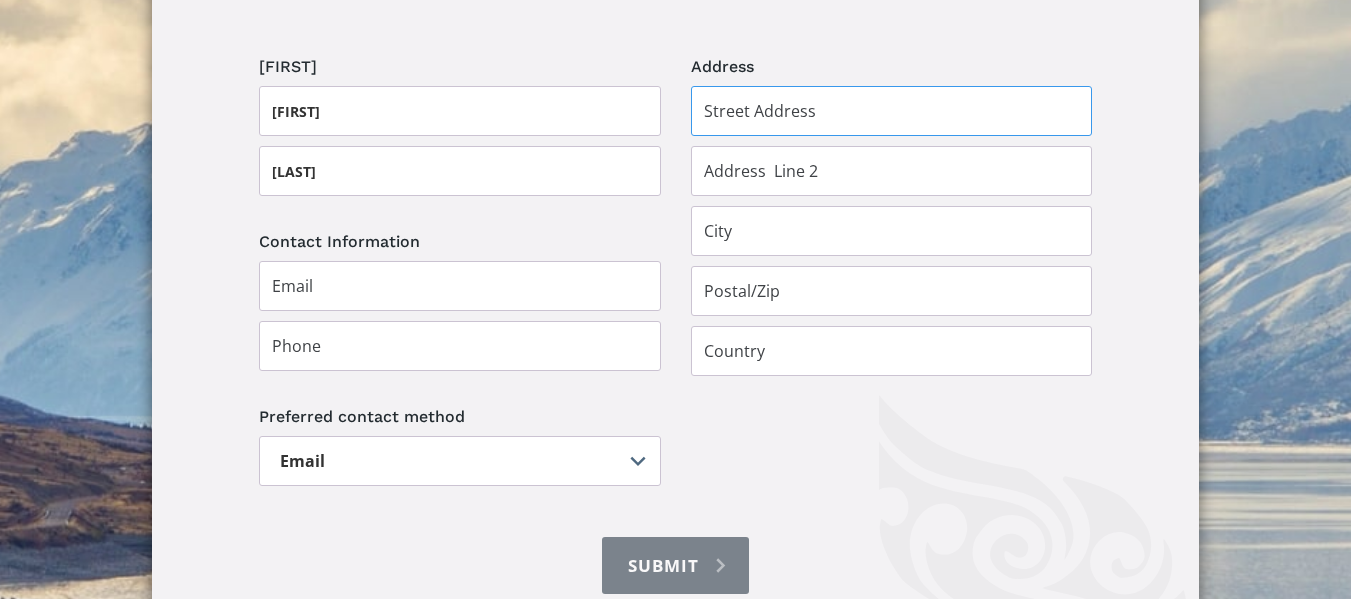 type on "9 THE HORIZON" 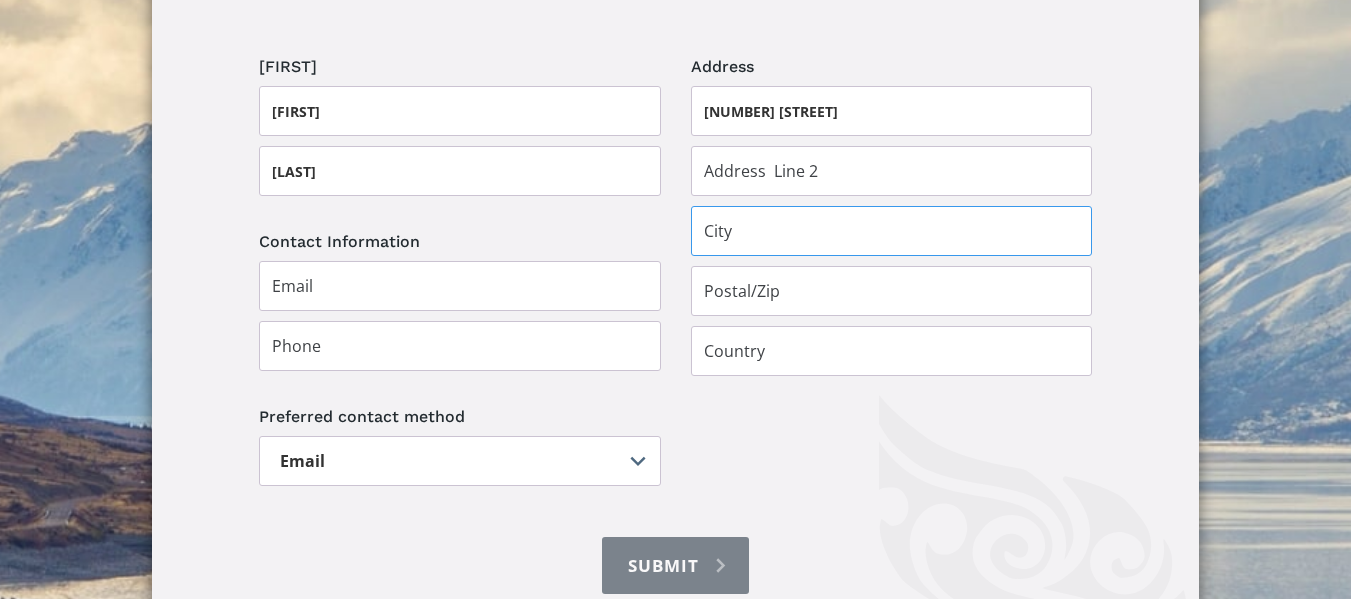 type on "MOUNT HELEN" 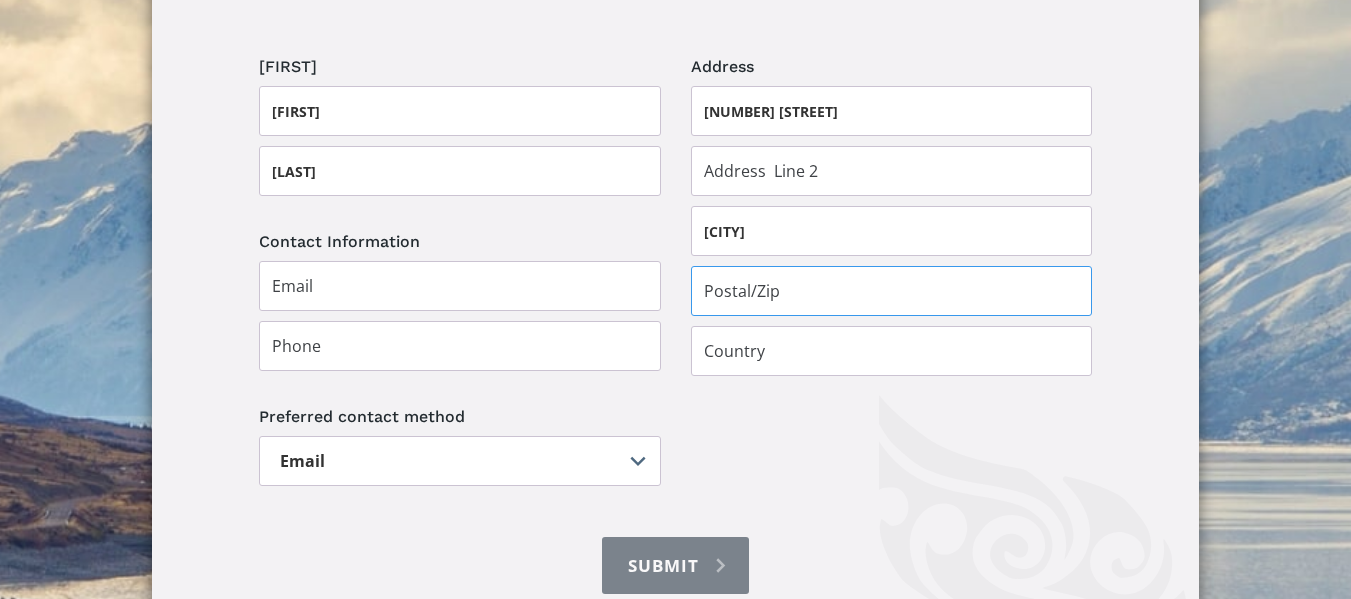 type on "3359" 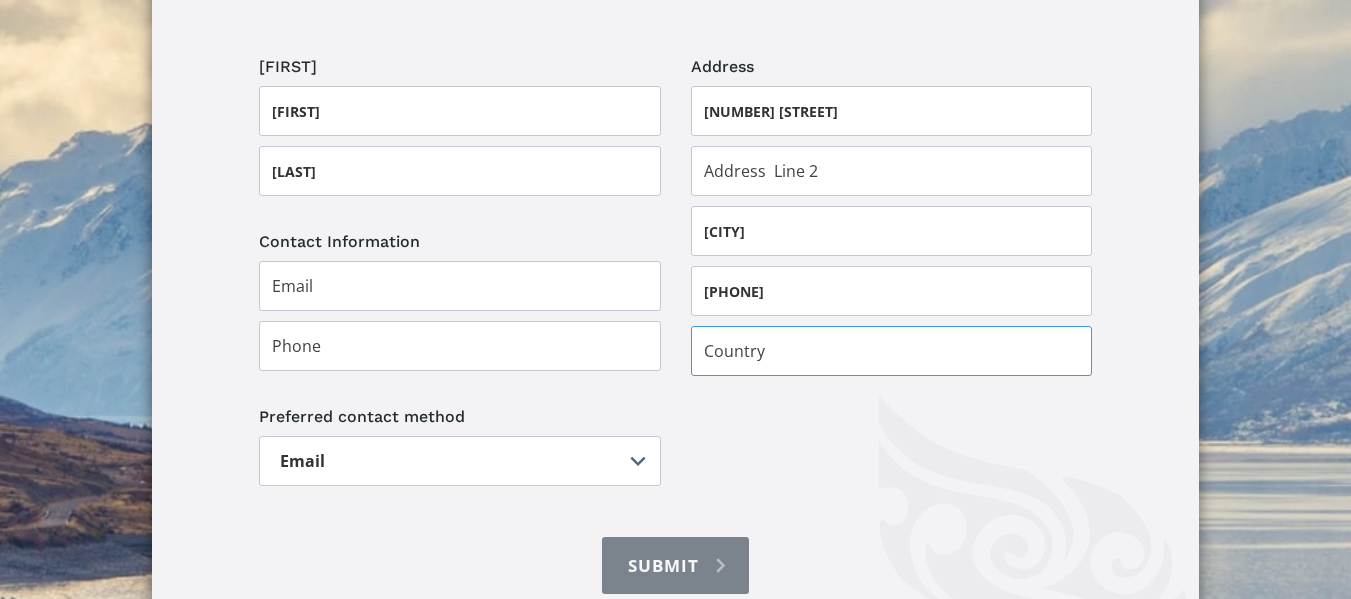 type on "Australia" 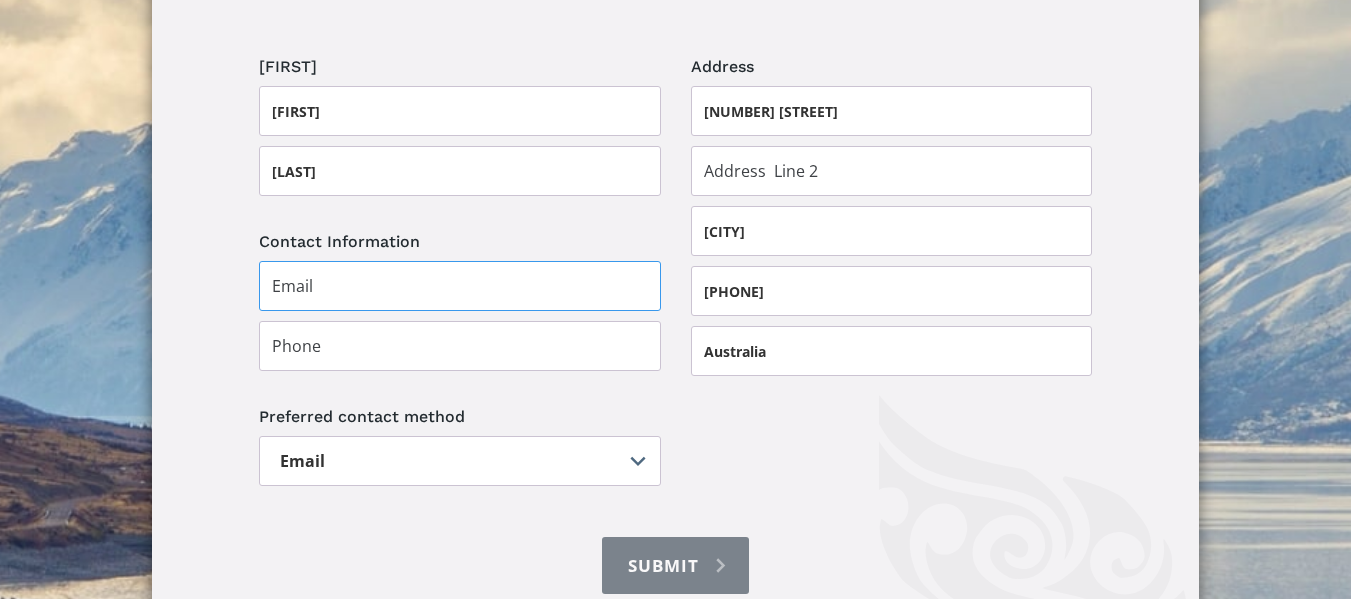 type on "julie_webb@live.com.au" 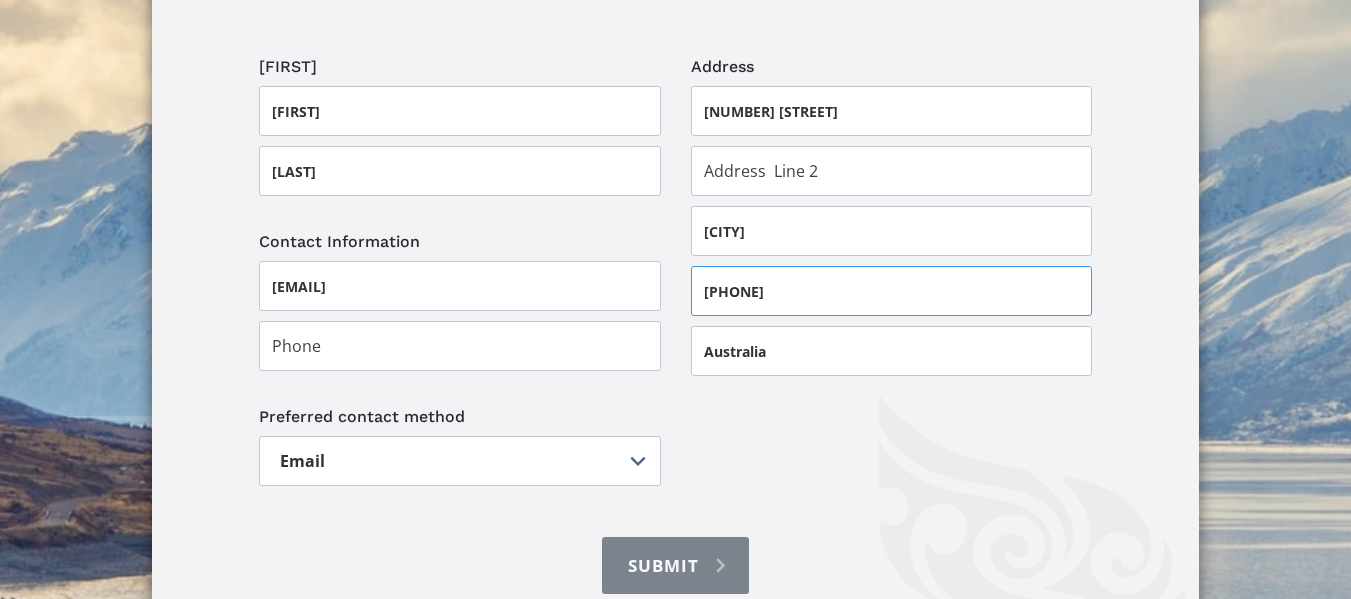 click on "3359" at bounding box center (892, 291) 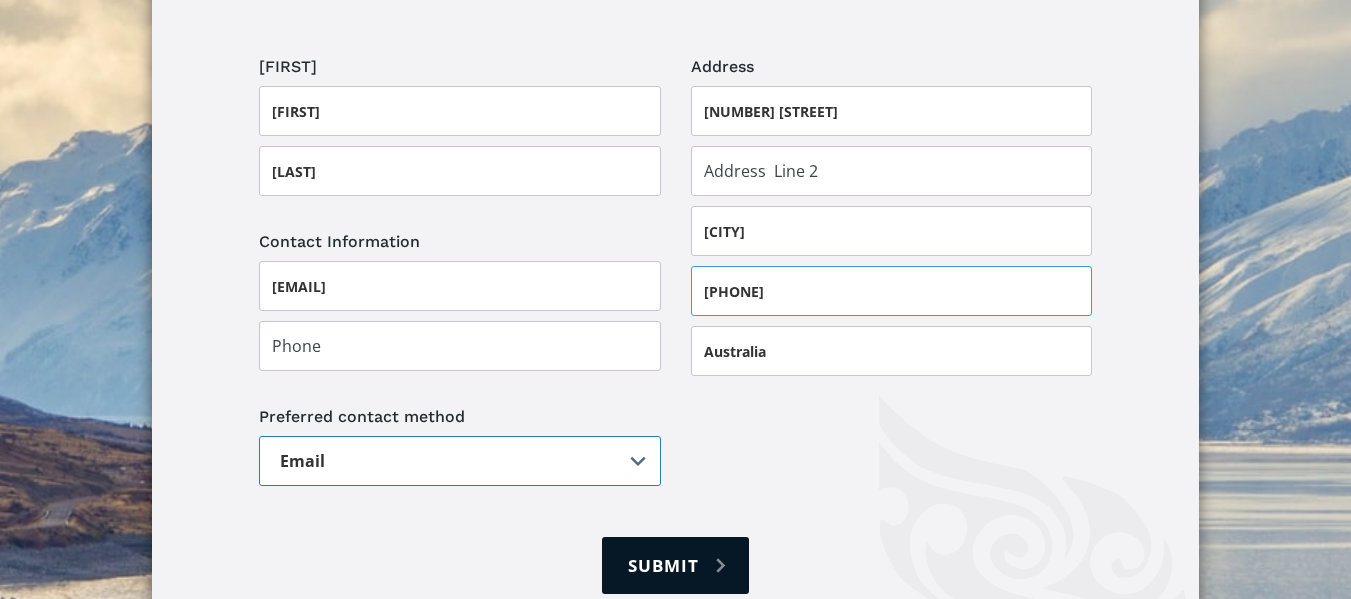 type on "3350" 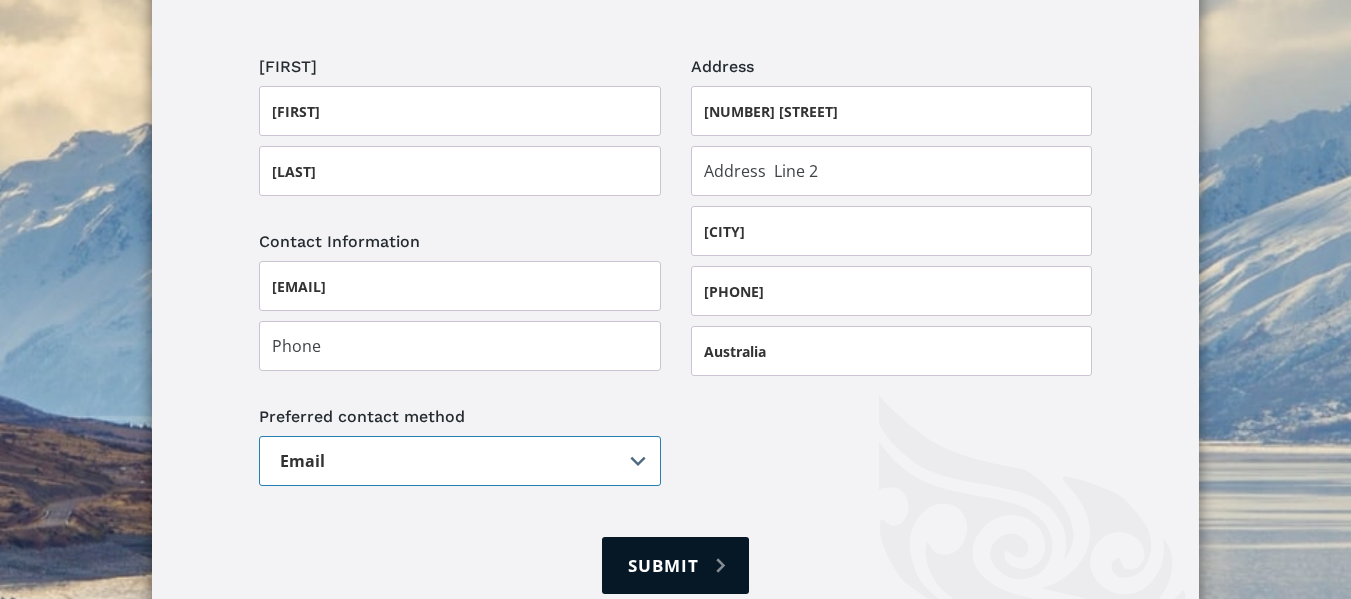 click on "Email Post" at bounding box center (460, 461) 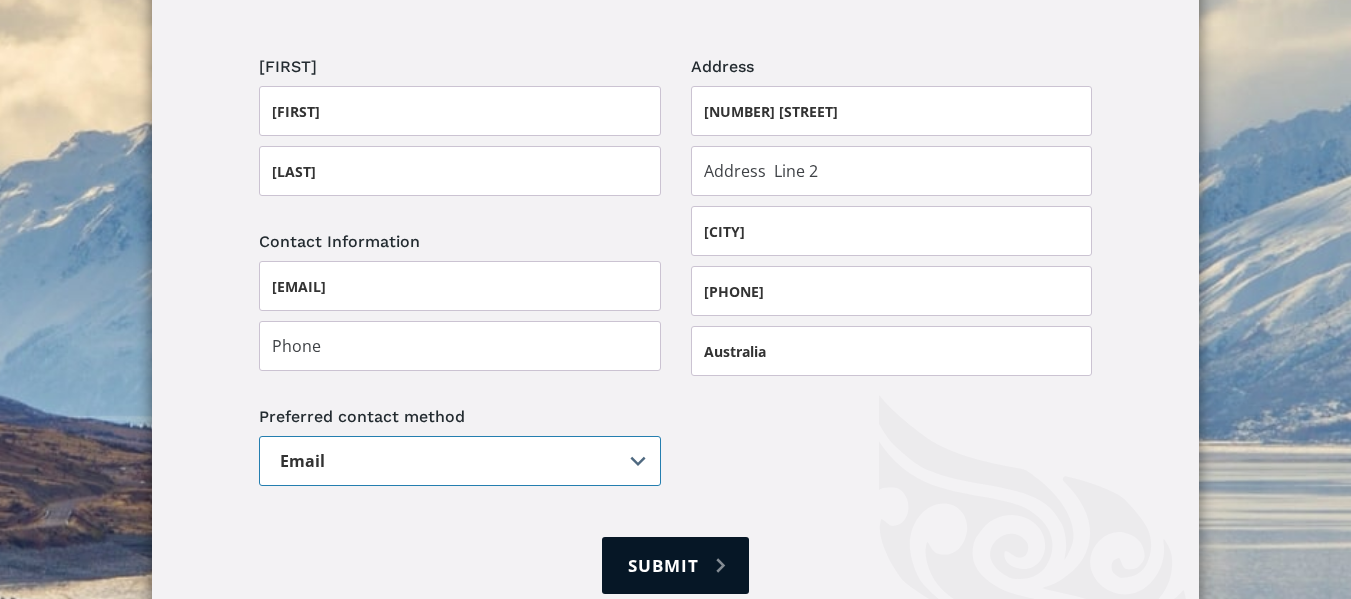 click on "Email Post" at bounding box center [460, 461] 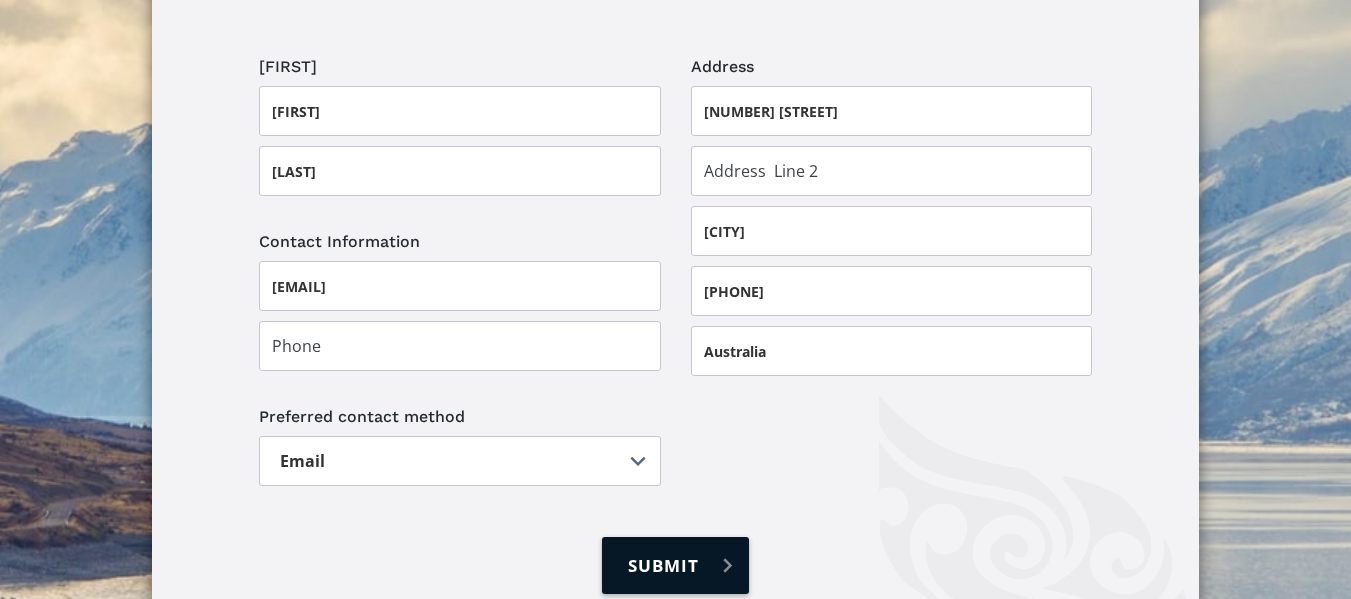 click on "Submit" at bounding box center [675, 565] 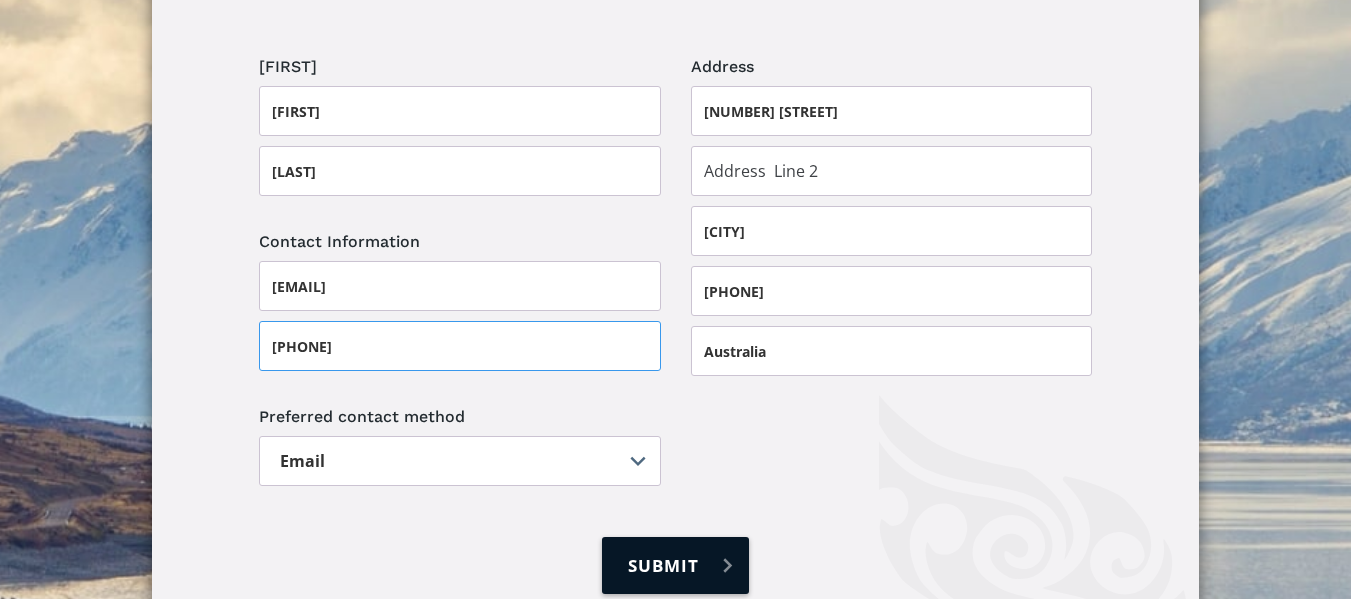 type on "0418339465" 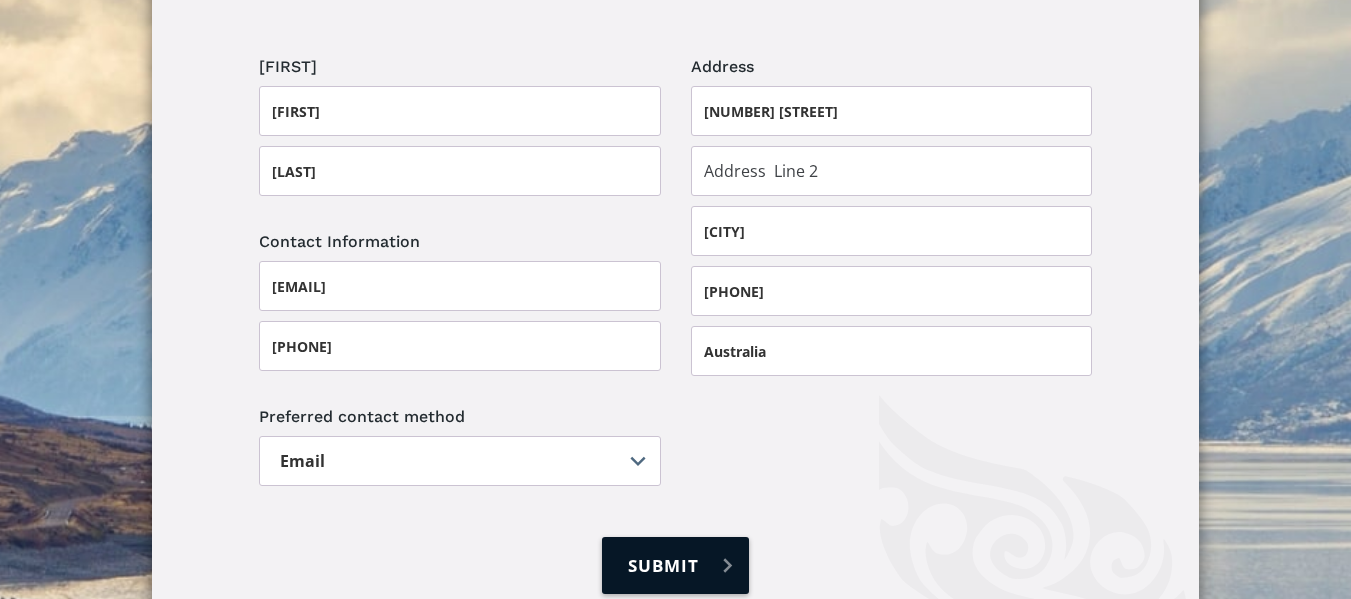 click on "Submit" at bounding box center [675, 565] 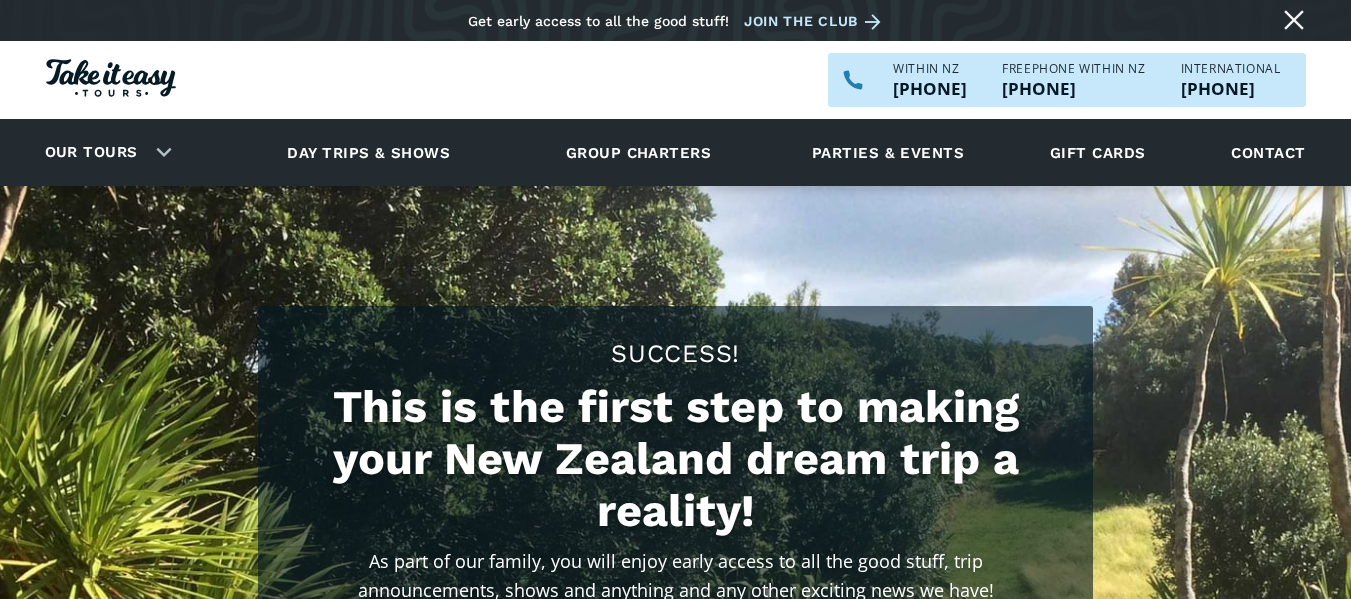 scroll, scrollTop: 0, scrollLeft: 0, axis: both 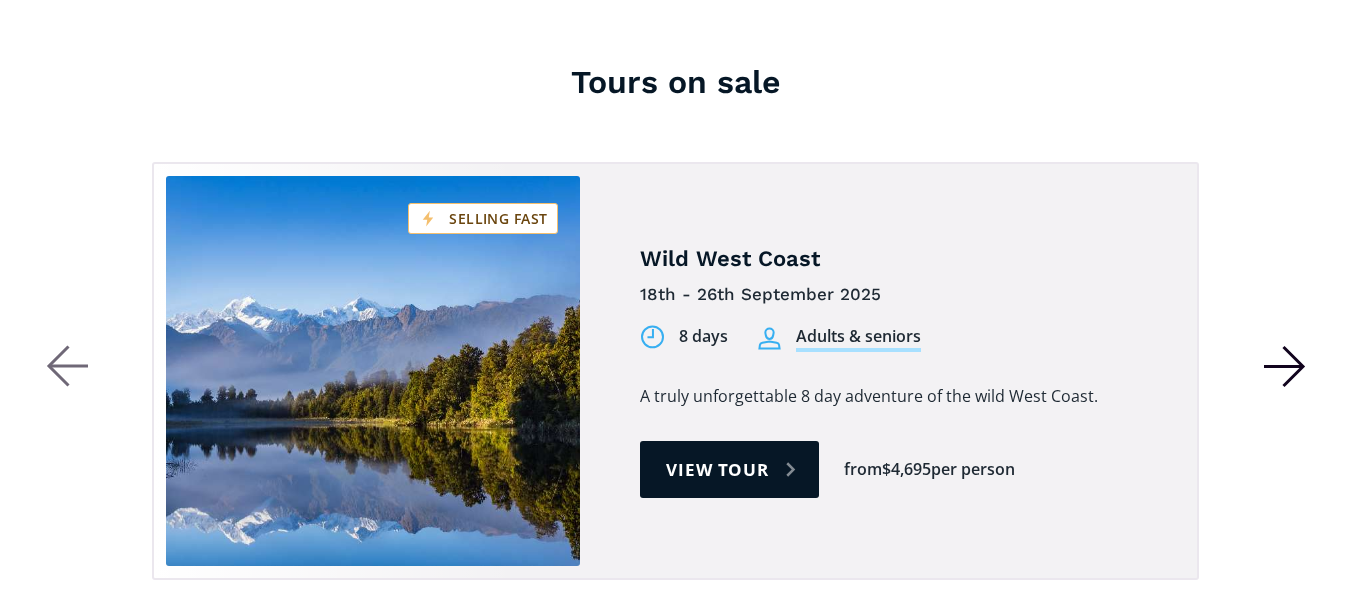 click 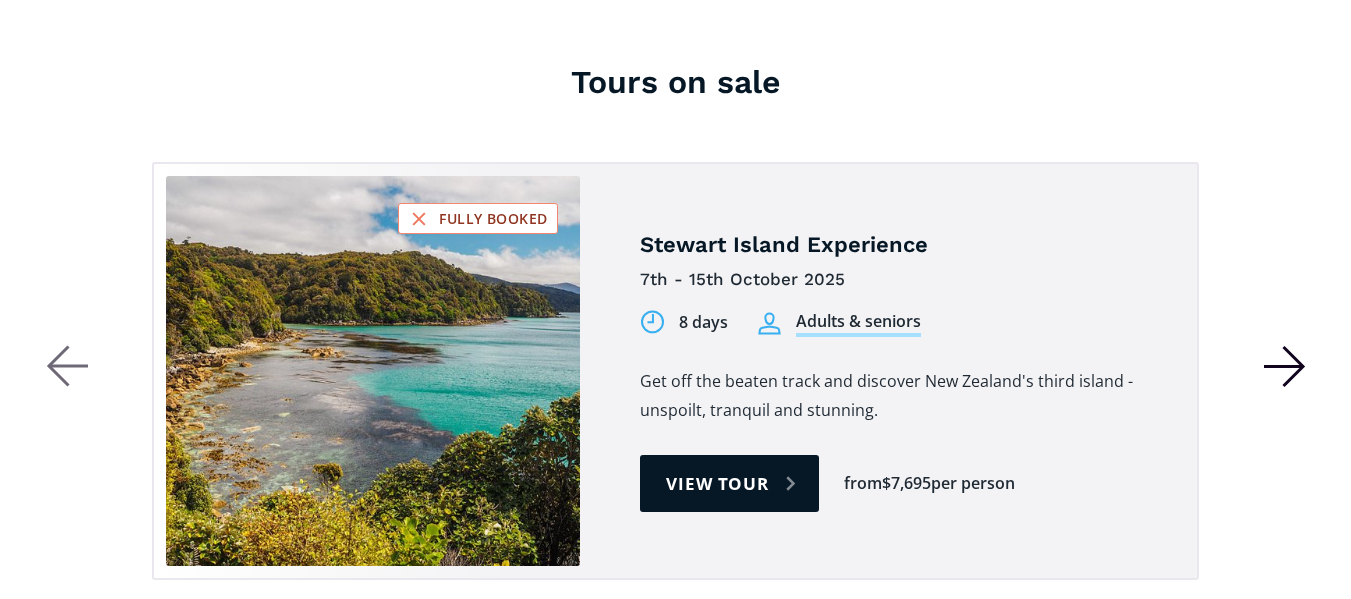 click 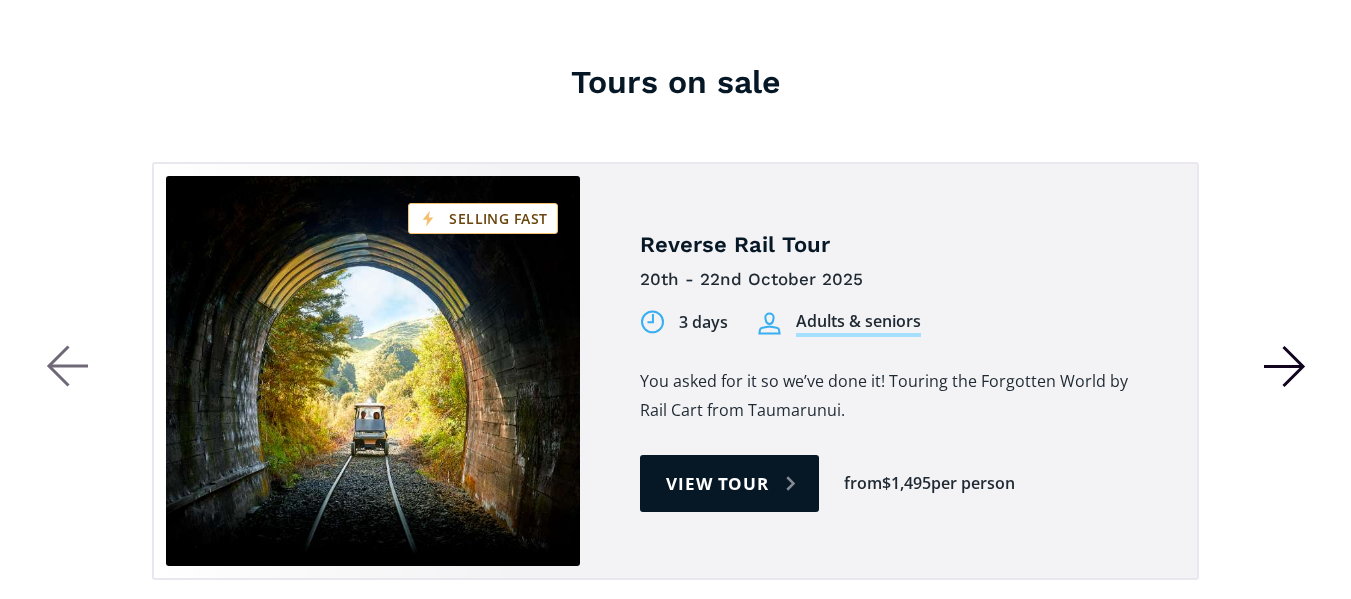 click 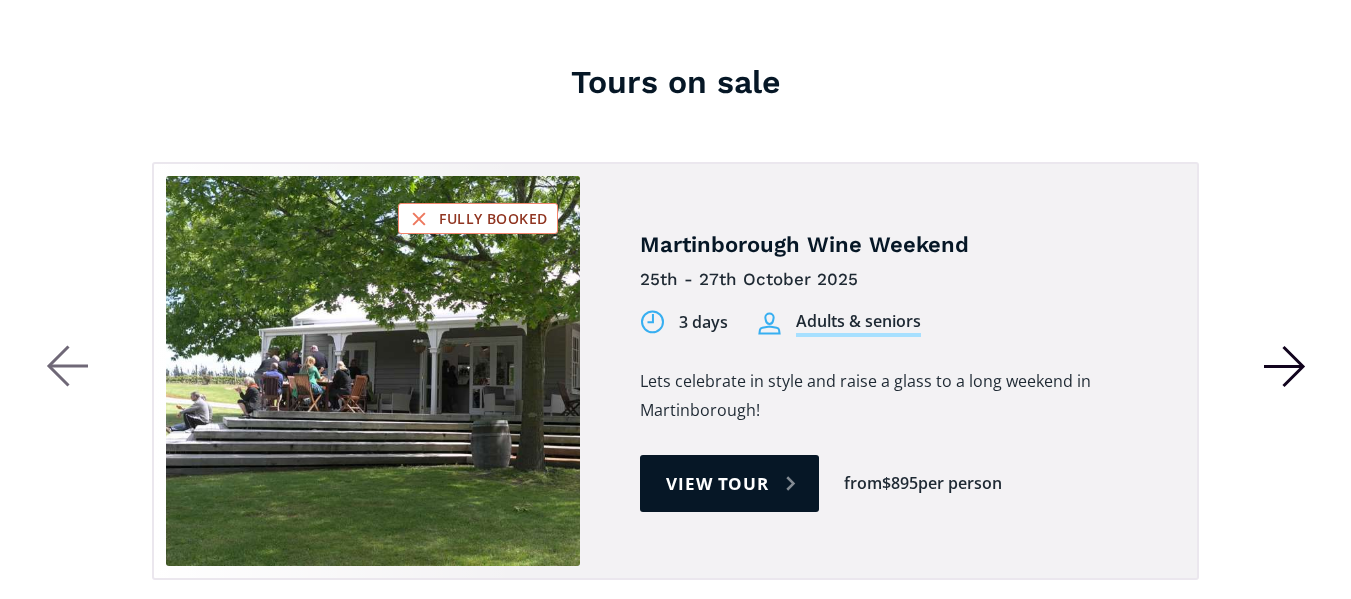 click 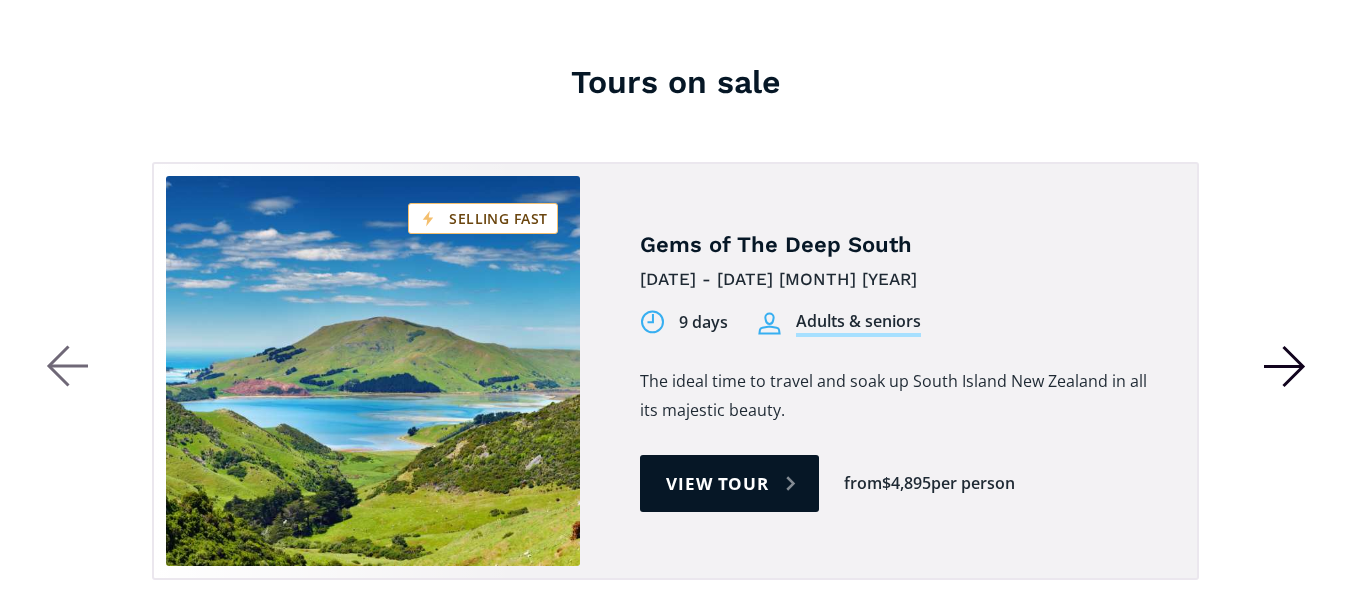 click 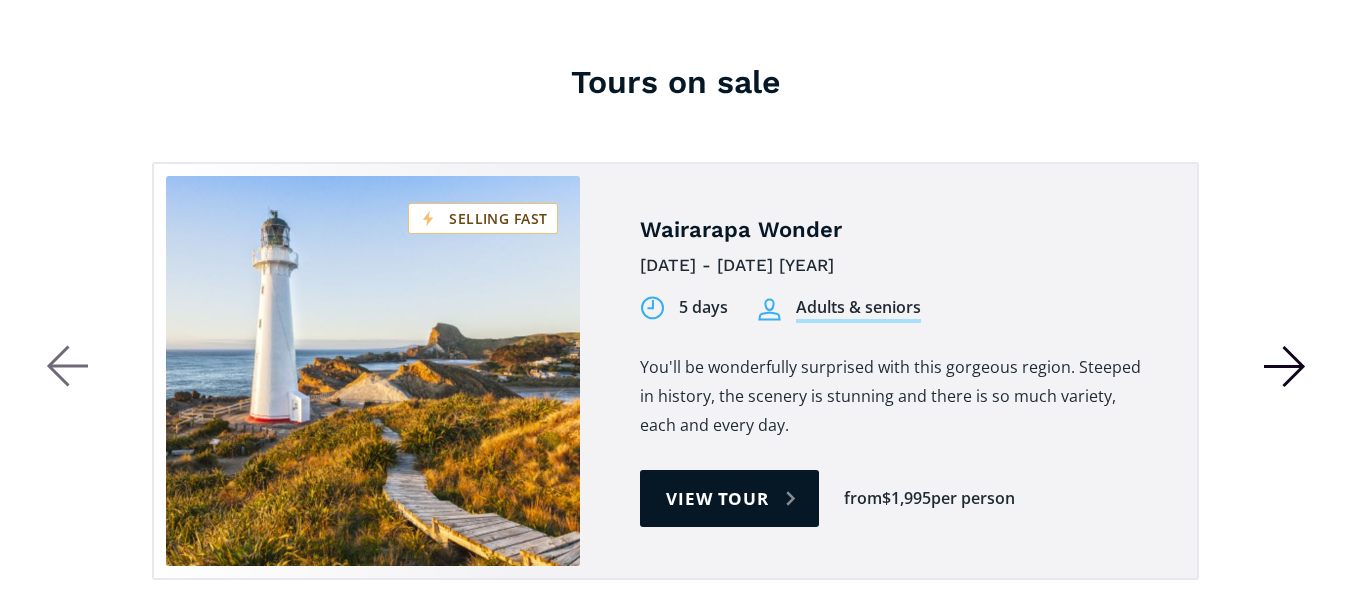 click 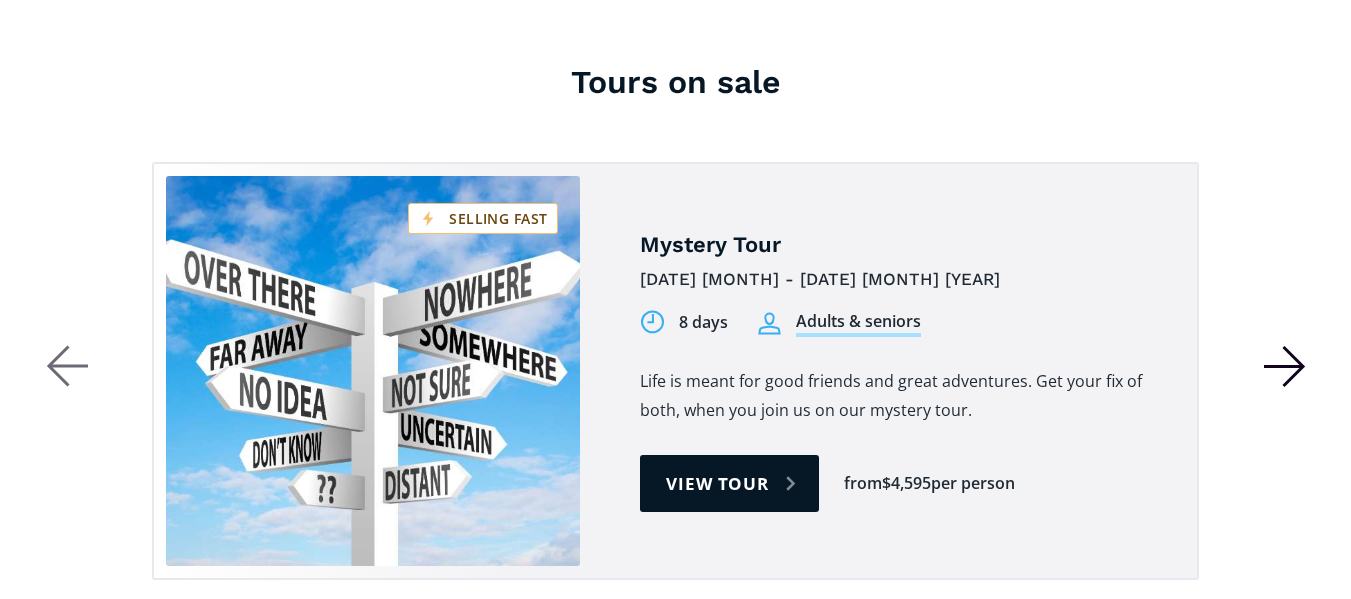 click 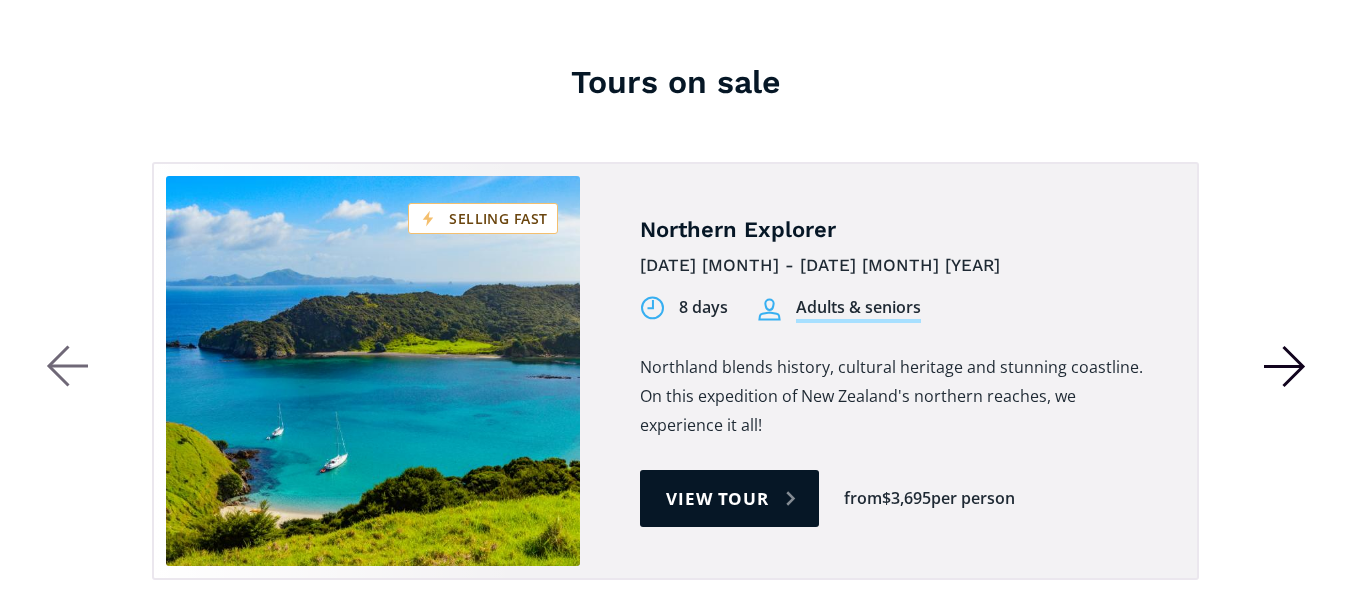 click 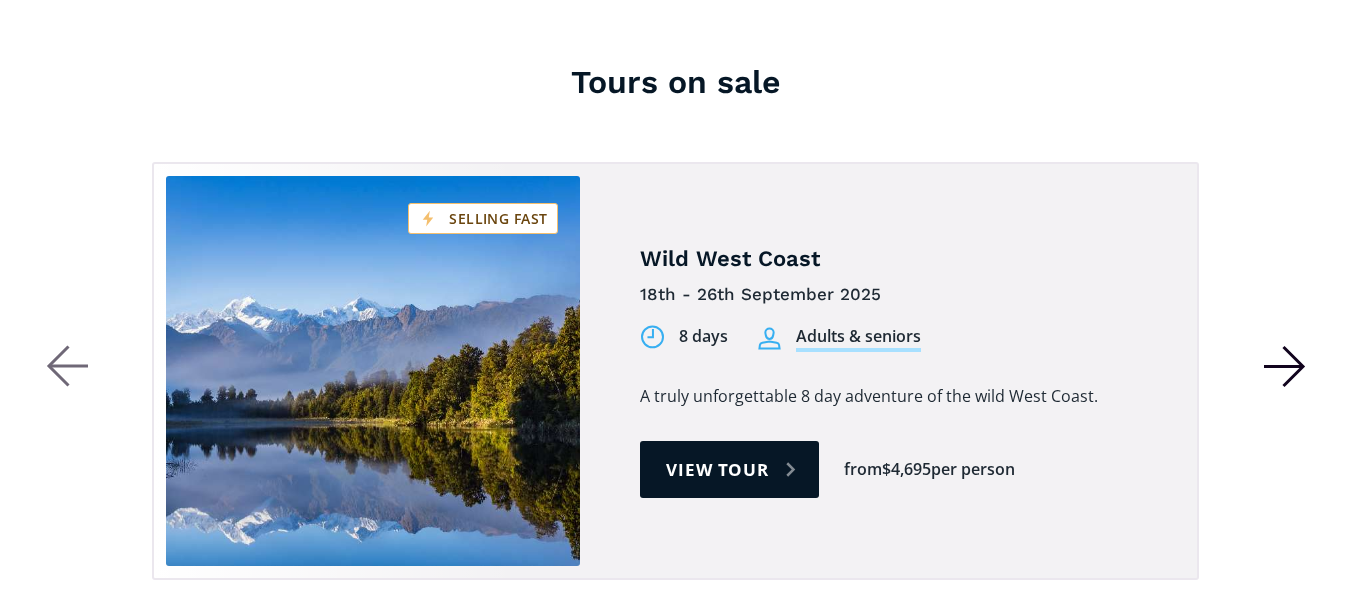 click 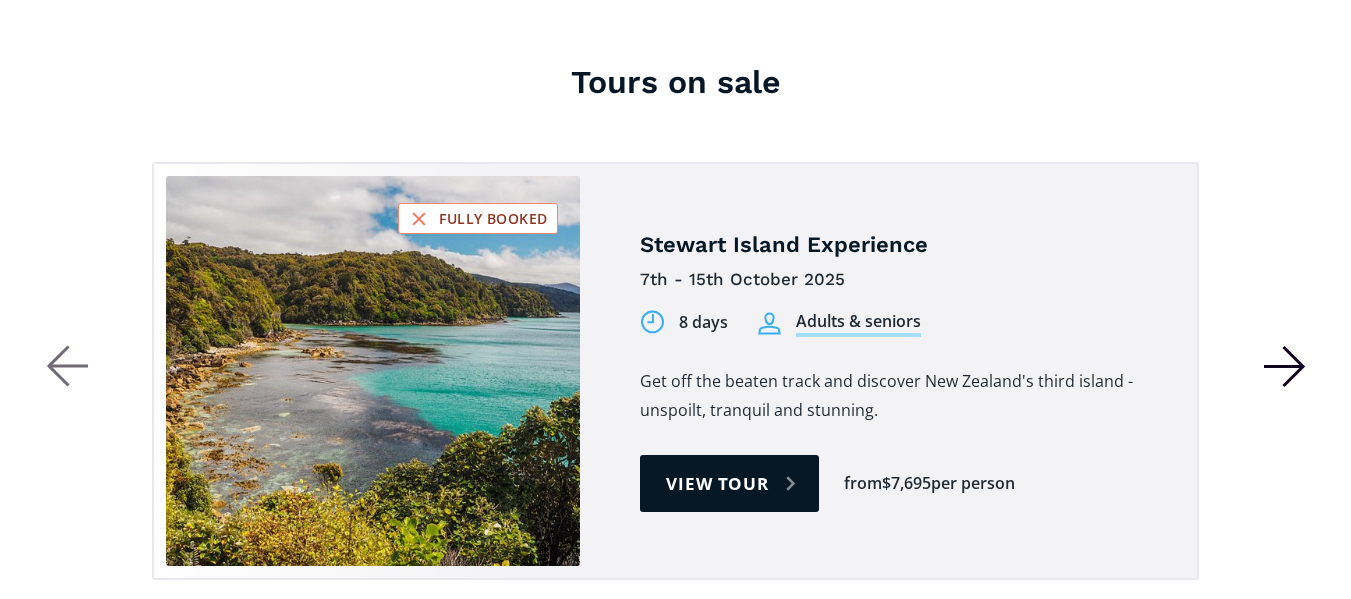 click 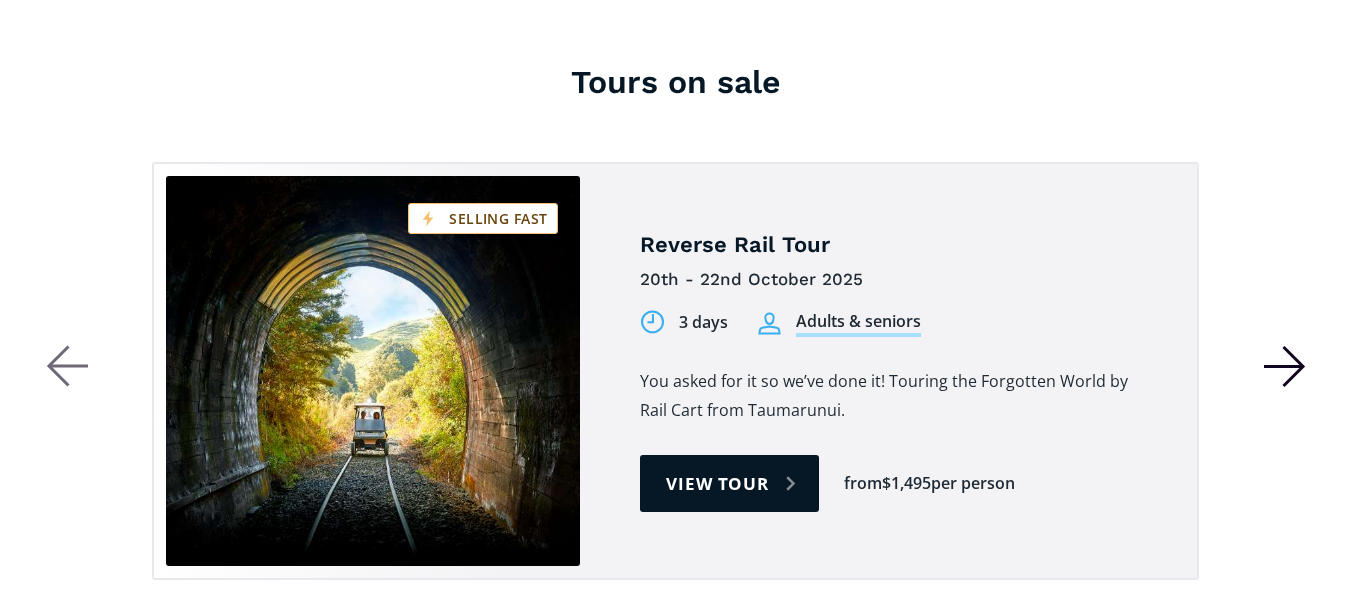 click 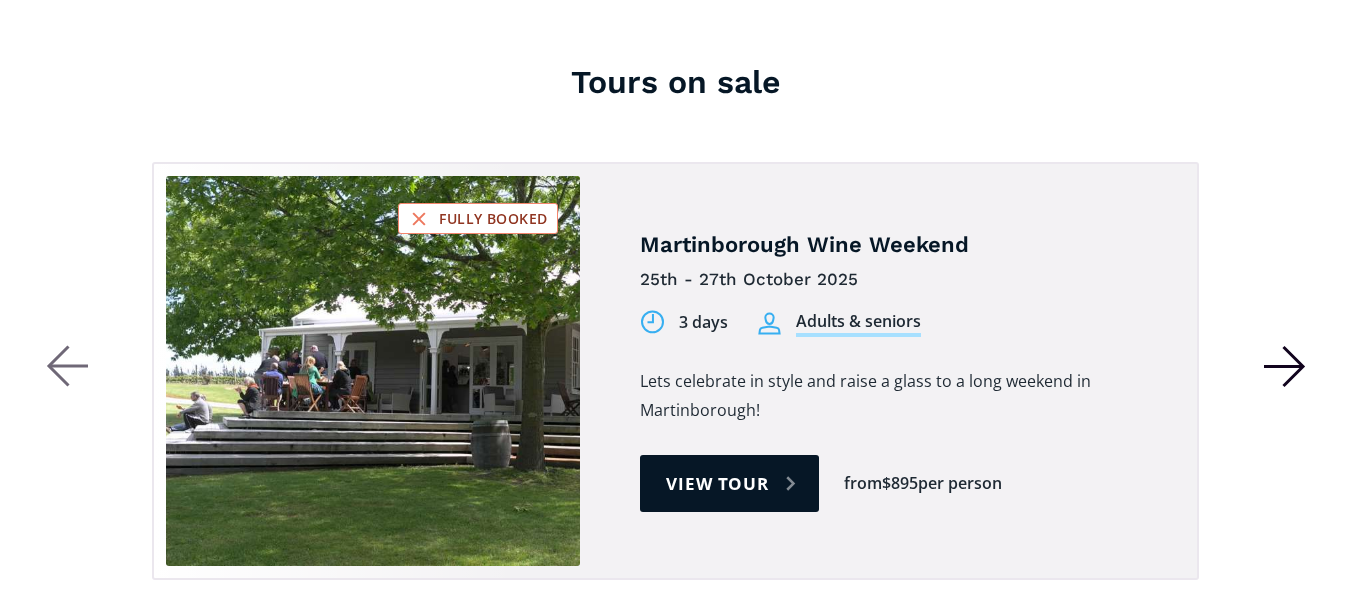 click 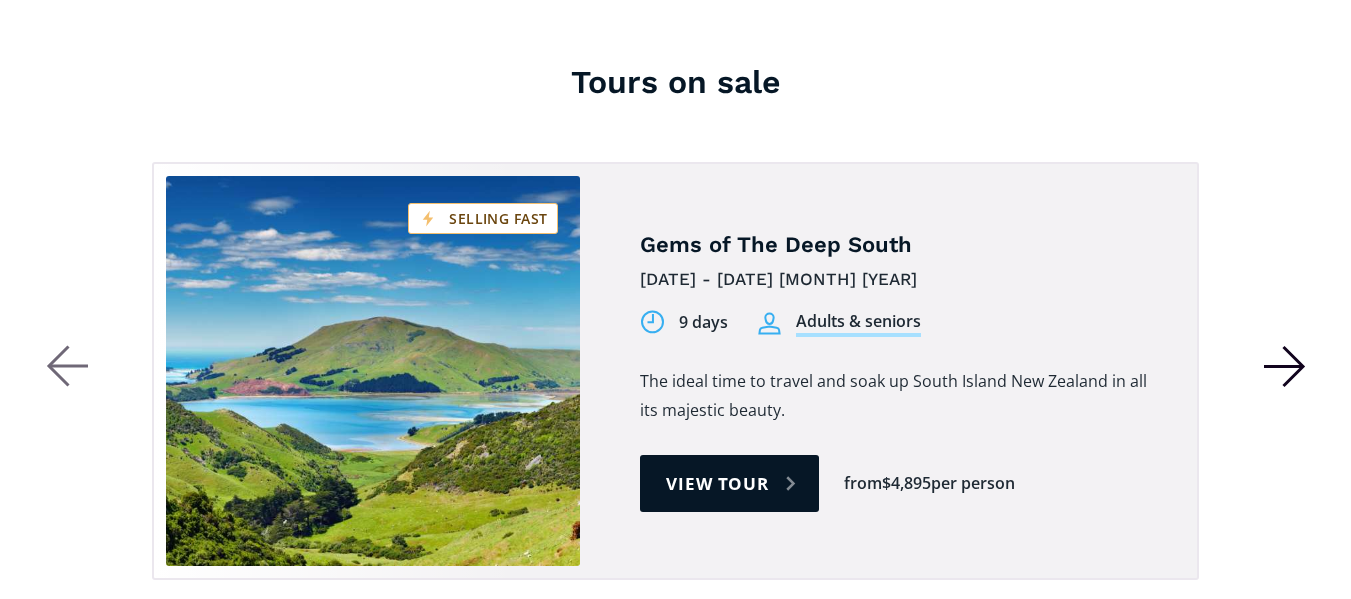 click 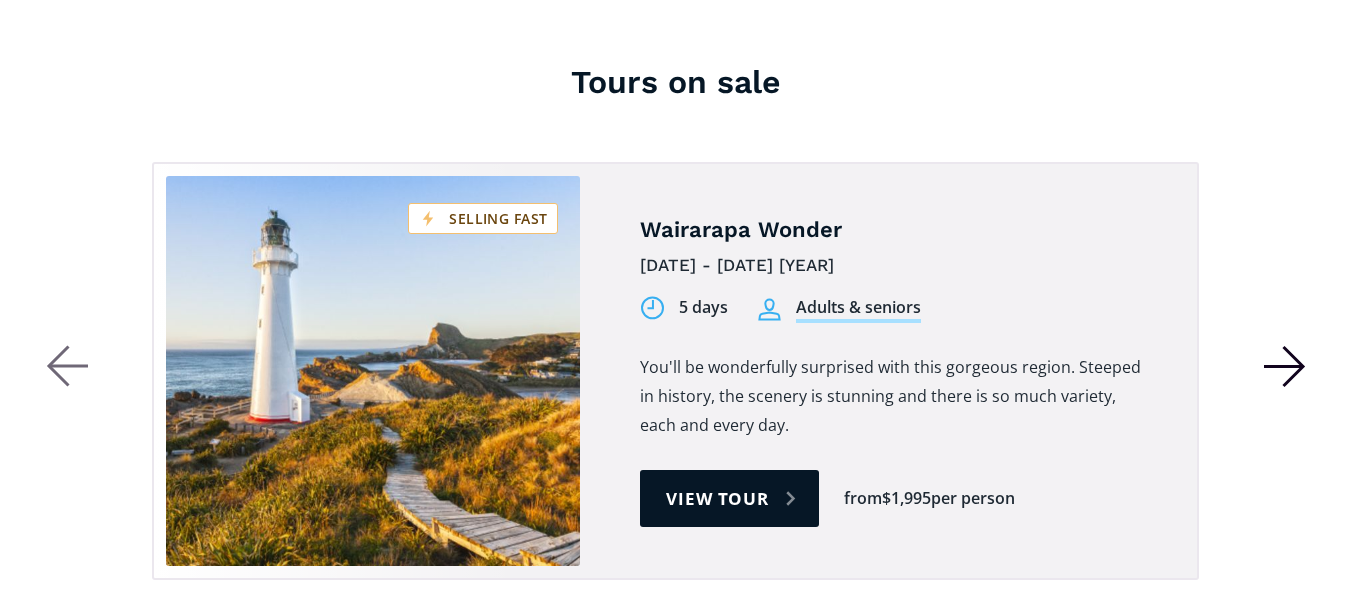 click 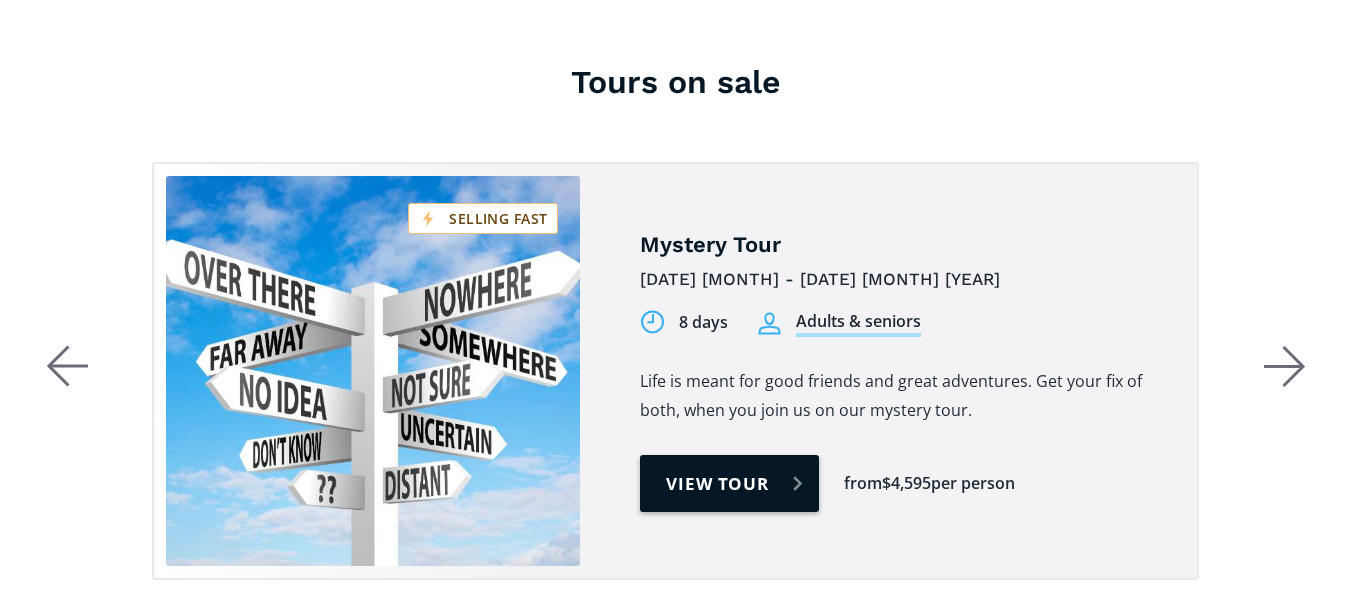click on "View tour" at bounding box center (729, 483) 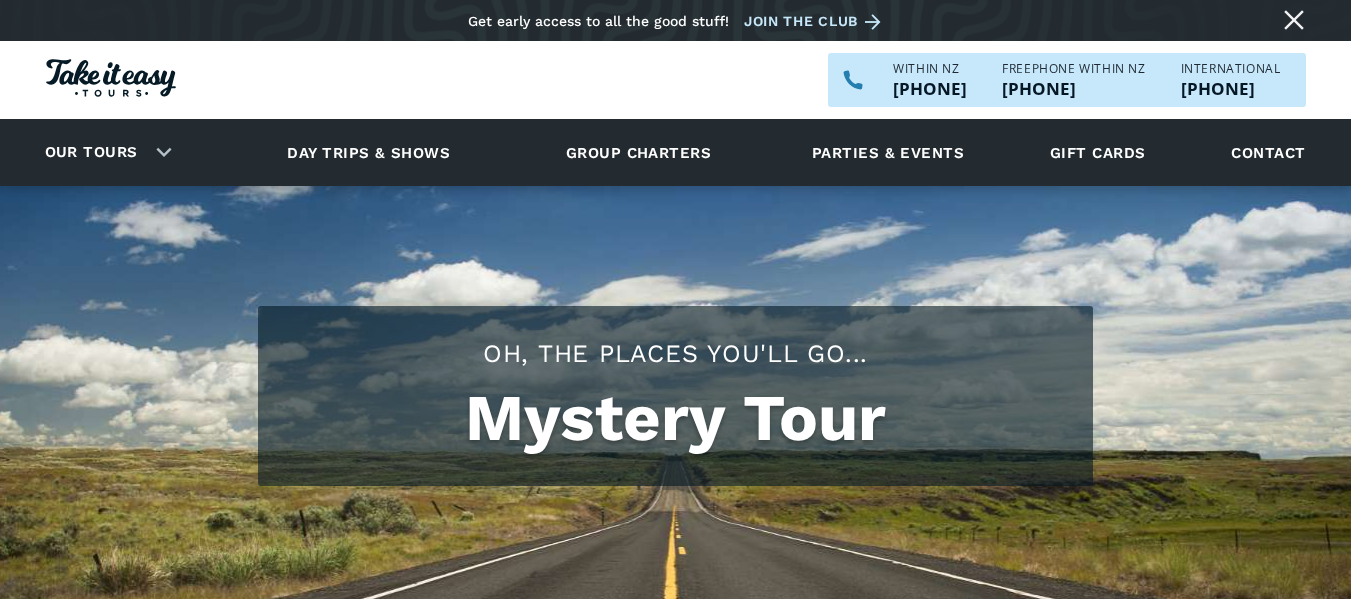 scroll, scrollTop: 0, scrollLeft: 0, axis: both 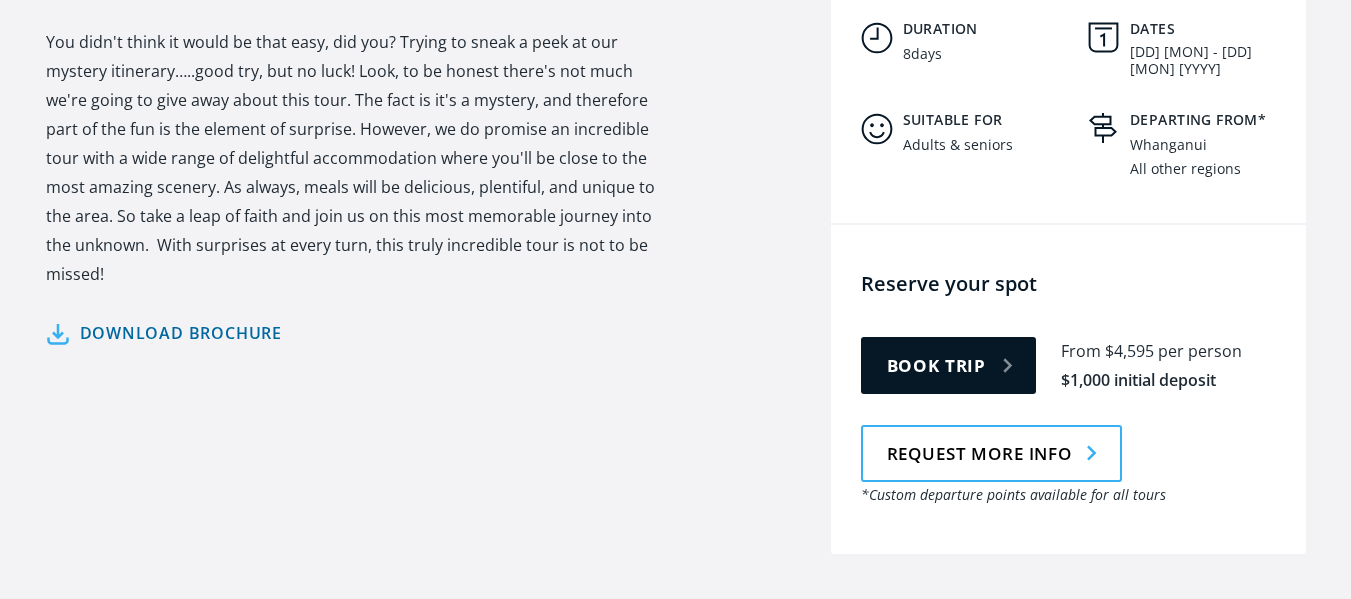 click on "Download brochure" at bounding box center (164, 333) 